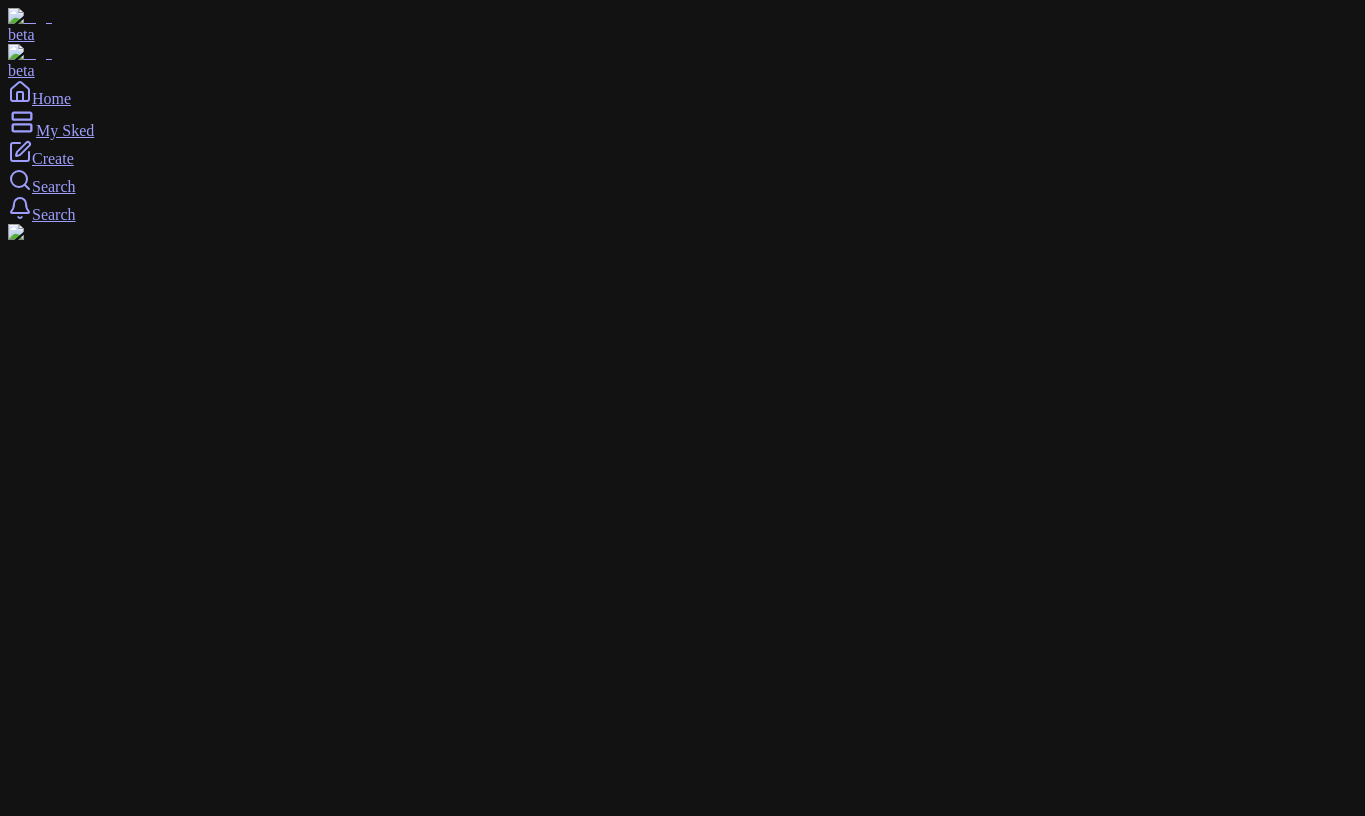 scroll, scrollTop: 0, scrollLeft: 0, axis: both 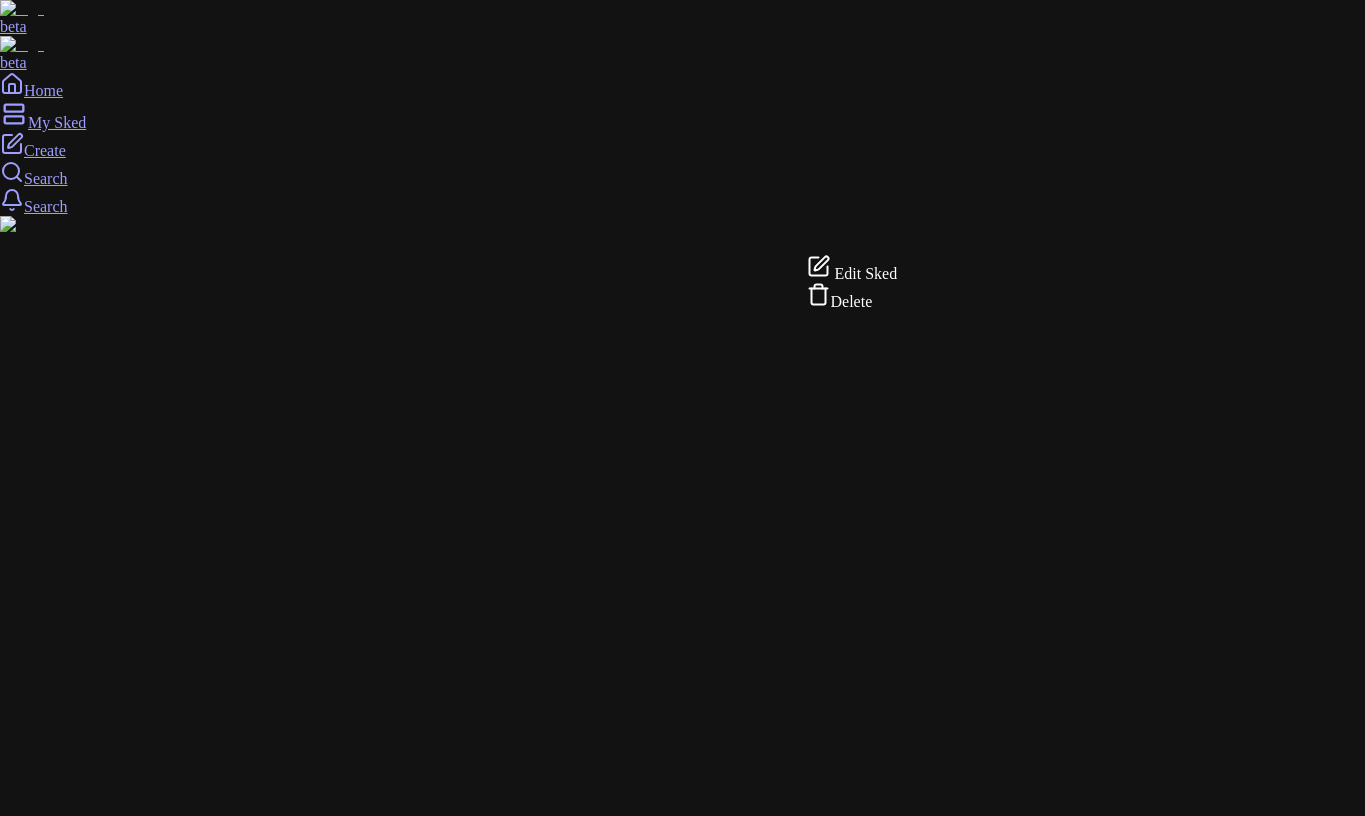 click on "Edit   Sked" at bounding box center (866, 273) 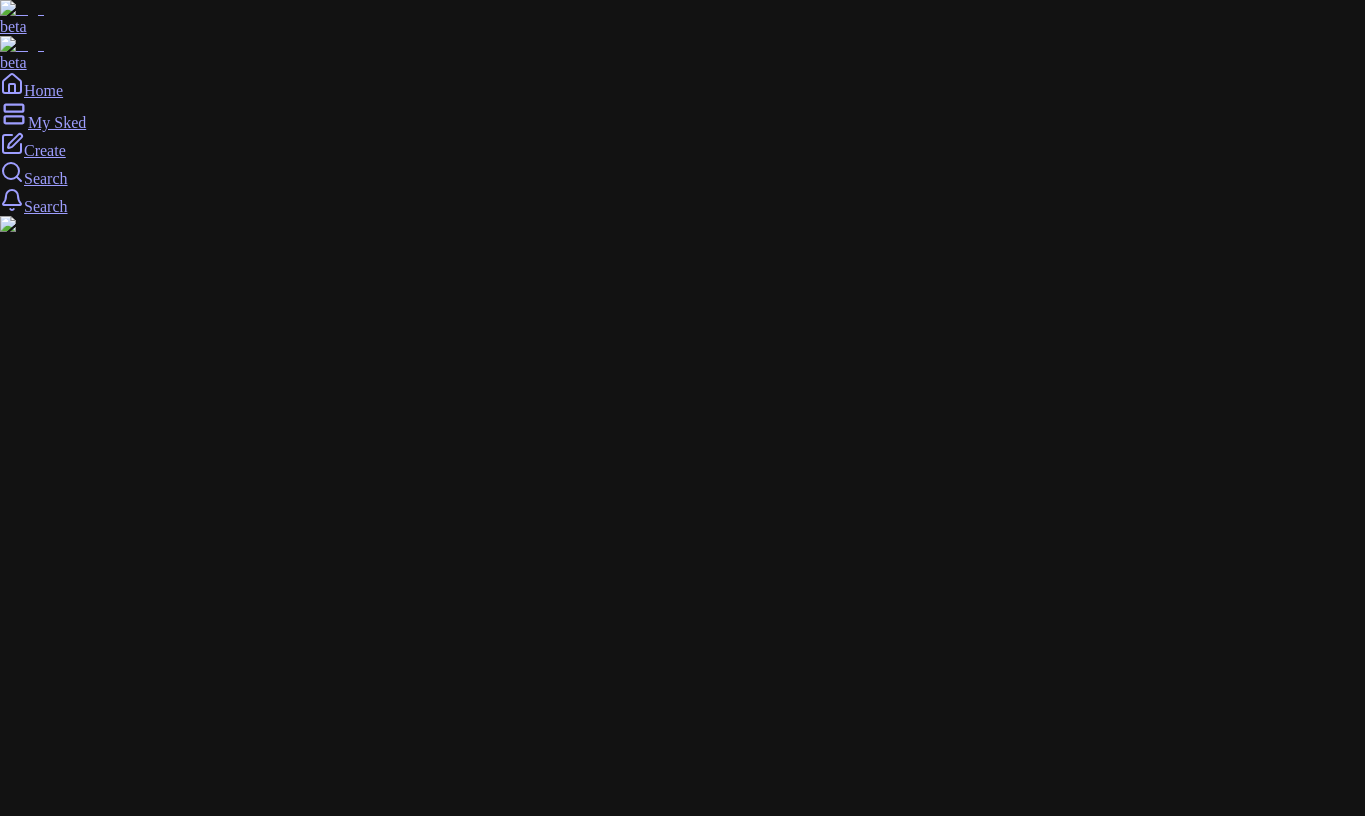 click on "[STREET_ADDRESS]" at bounding box center [143, 20731] 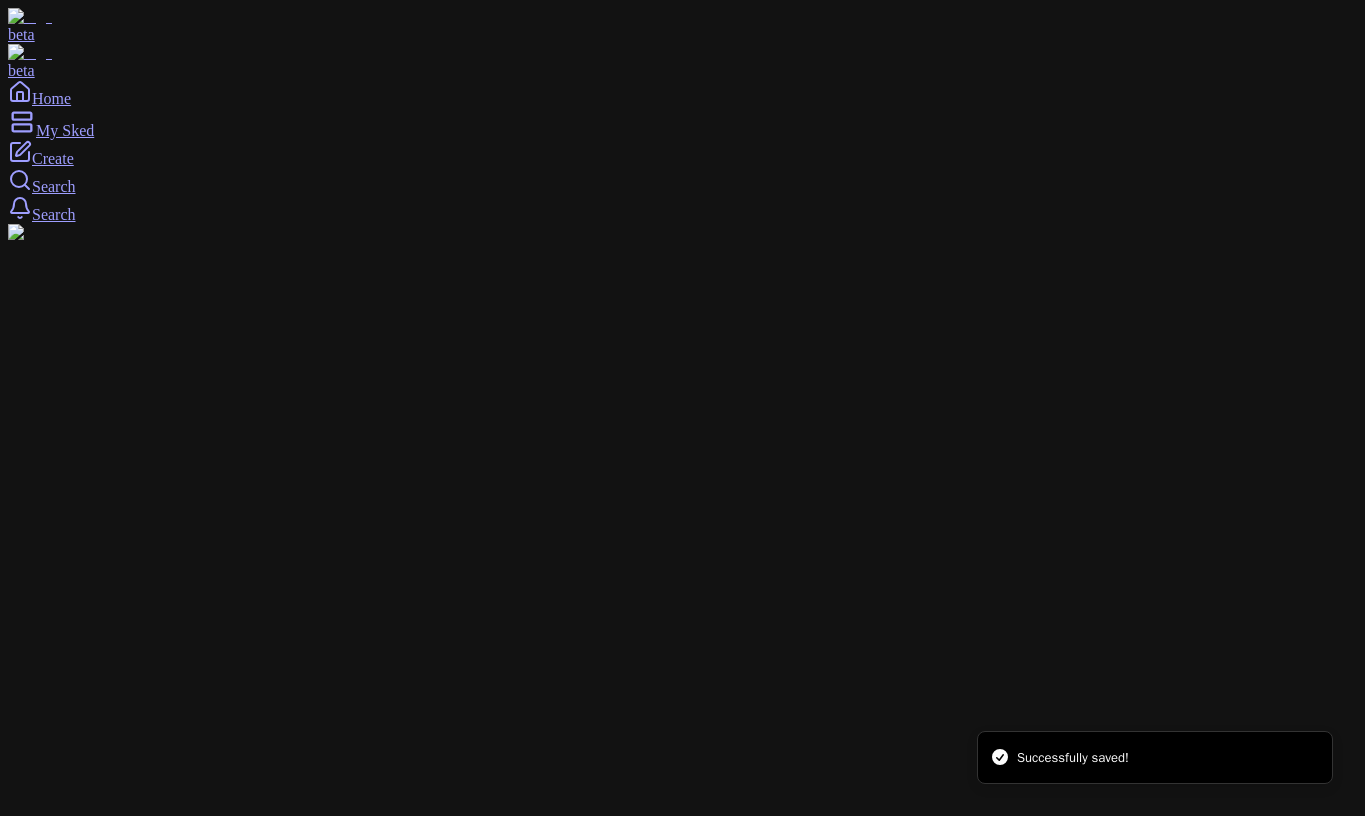 click on "beta beta Home My Sked Create Search Search Create PUBLISHED SKEDS [STREET_ADDRESS] Manage 5 Manage default image/loc added later Novitá, [GEOGRAPHIC_DATA][US_STATE] 2) default image/loc Manage manual Manhasset, [GEOGRAPHIC_DATA] Manage 55 Manage r Manage rr Manage fff [GEOGRAPHIC_DATA][US_STATE] 44 Manage Create Successfully saved!" at bounding box center [682, 9445] 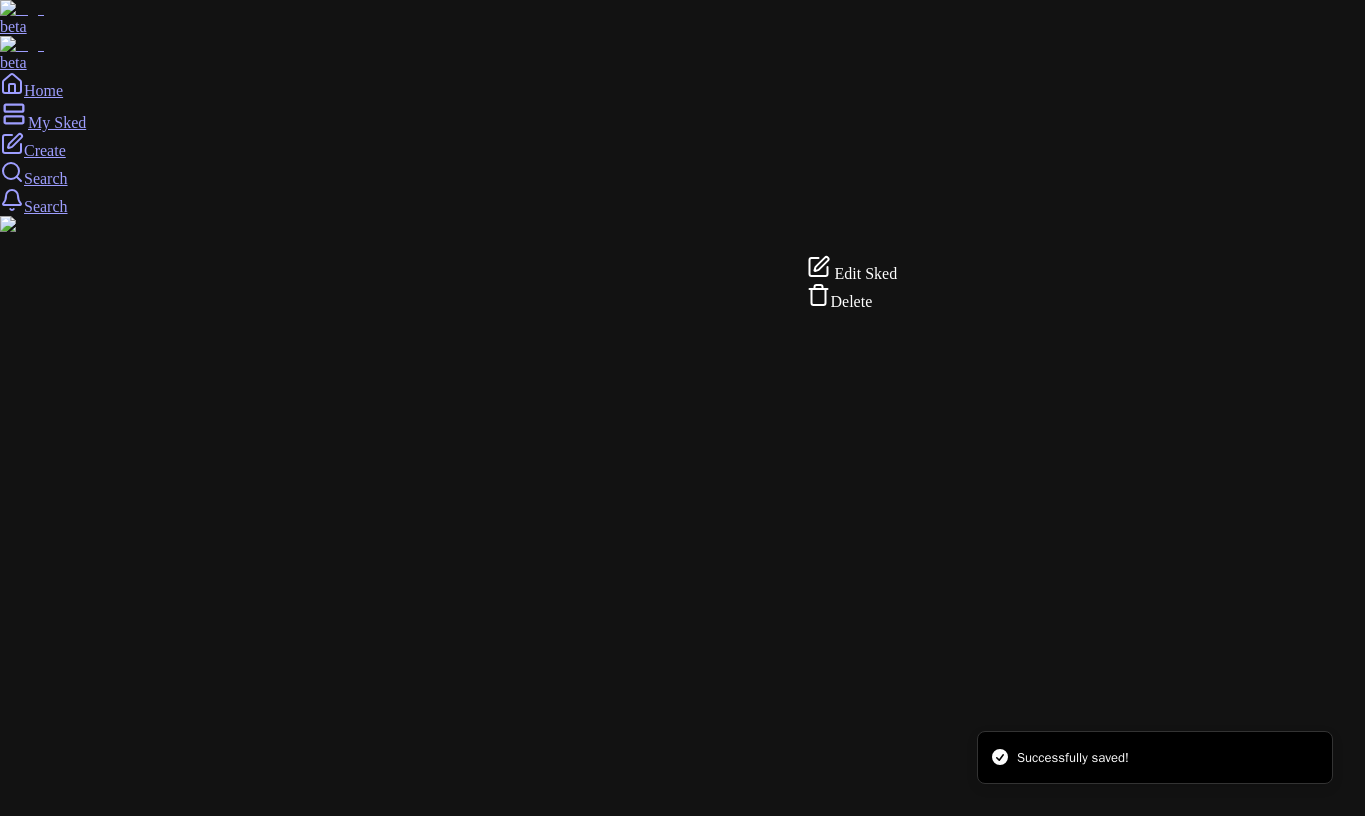 click on "Edit   Sked" at bounding box center [866, 273] 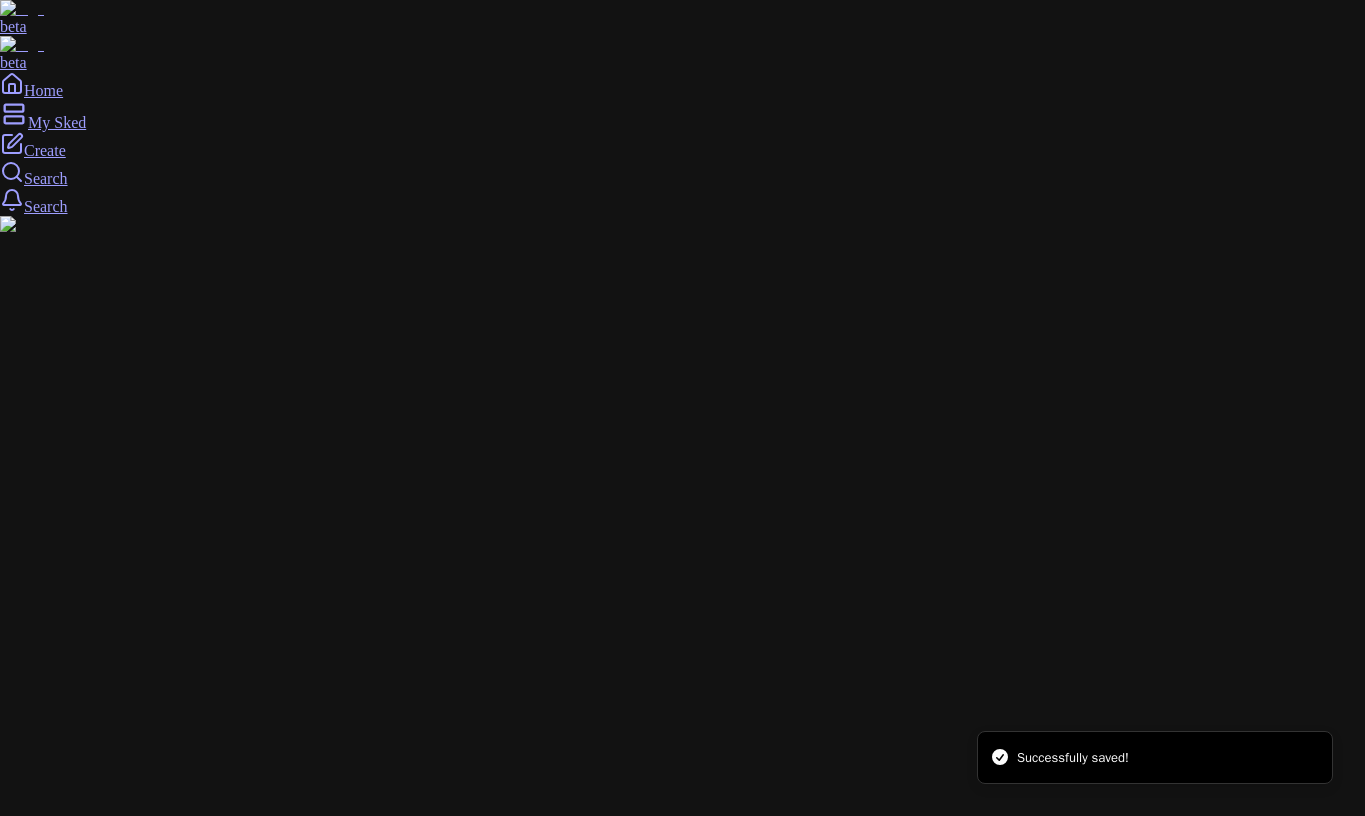click on "[STREET_ADDRESS]" at bounding box center (143, 20731) 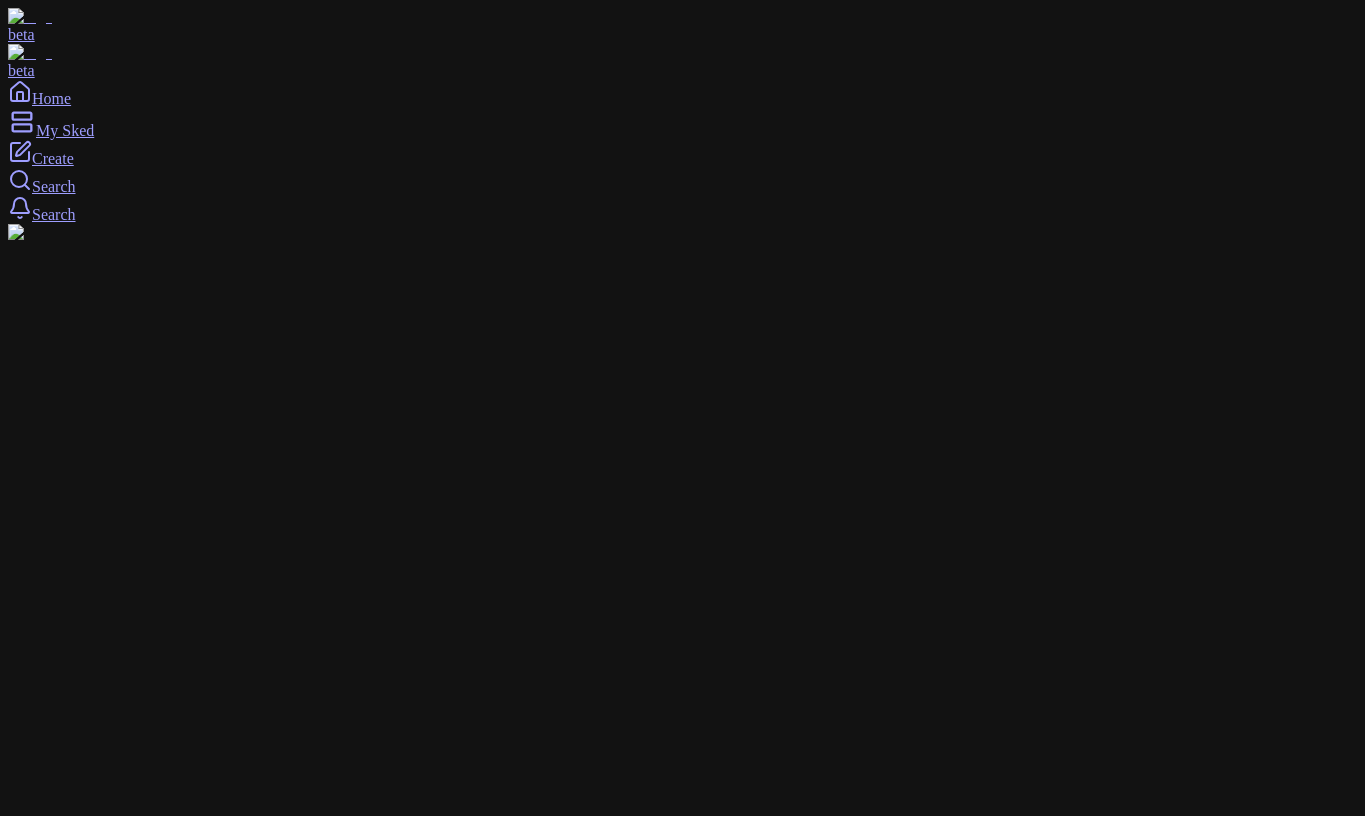 click on "beta beta Home My Sked Create Search Search Create PUBLISHED SKEDS [STREET_ADDRESS] Manage 5 Manage default image/loc added later Novitá, [GEOGRAPHIC_DATA][US_STATE] 2) default image/loc Manage manual Manhasset, [GEOGRAPHIC_DATA] Manage 55 Manage r Manage rr Manage fff [GEOGRAPHIC_DATA][US_STATE] 44 Manage Create" at bounding box center [682, 9445] 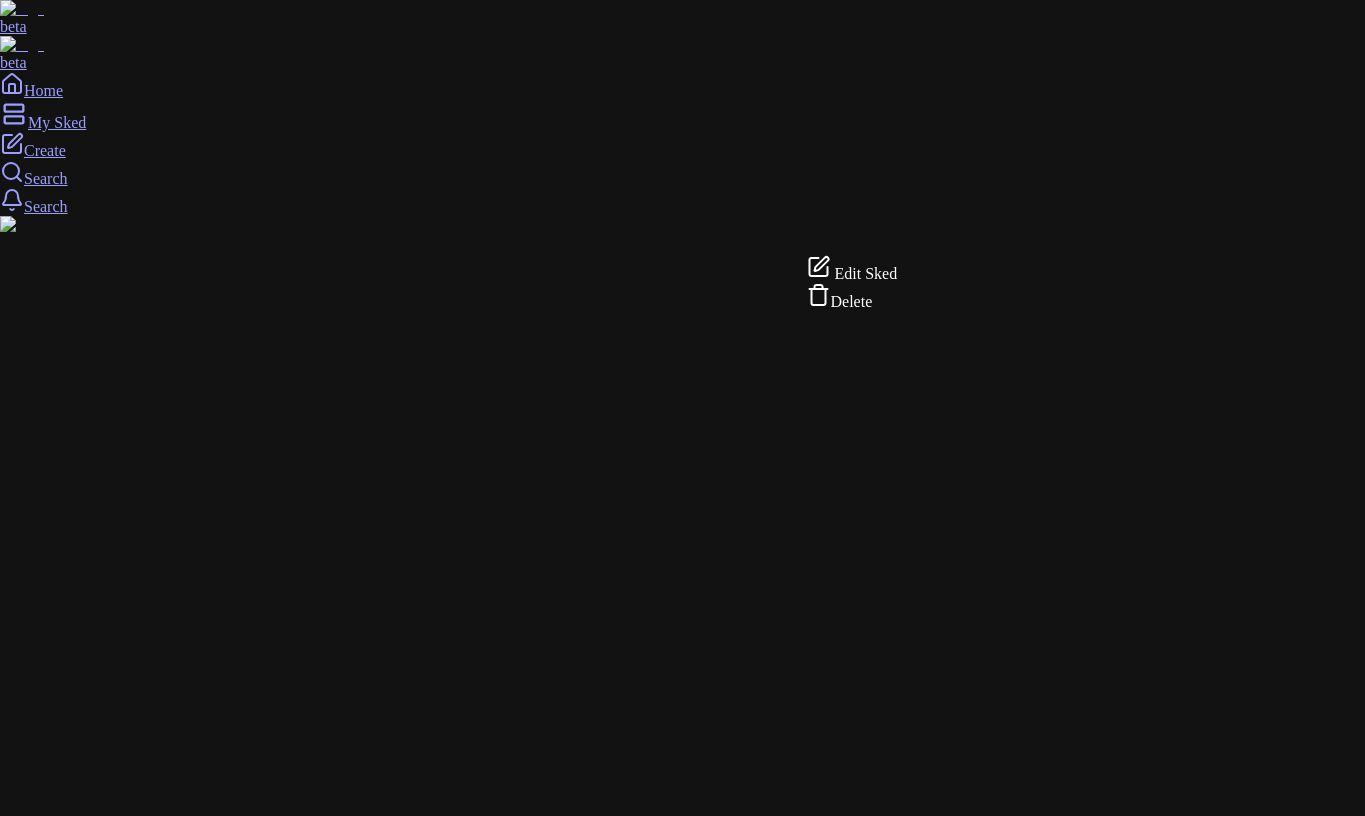 click on "Edit   Sked Delete" at bounding box center (852, 283) 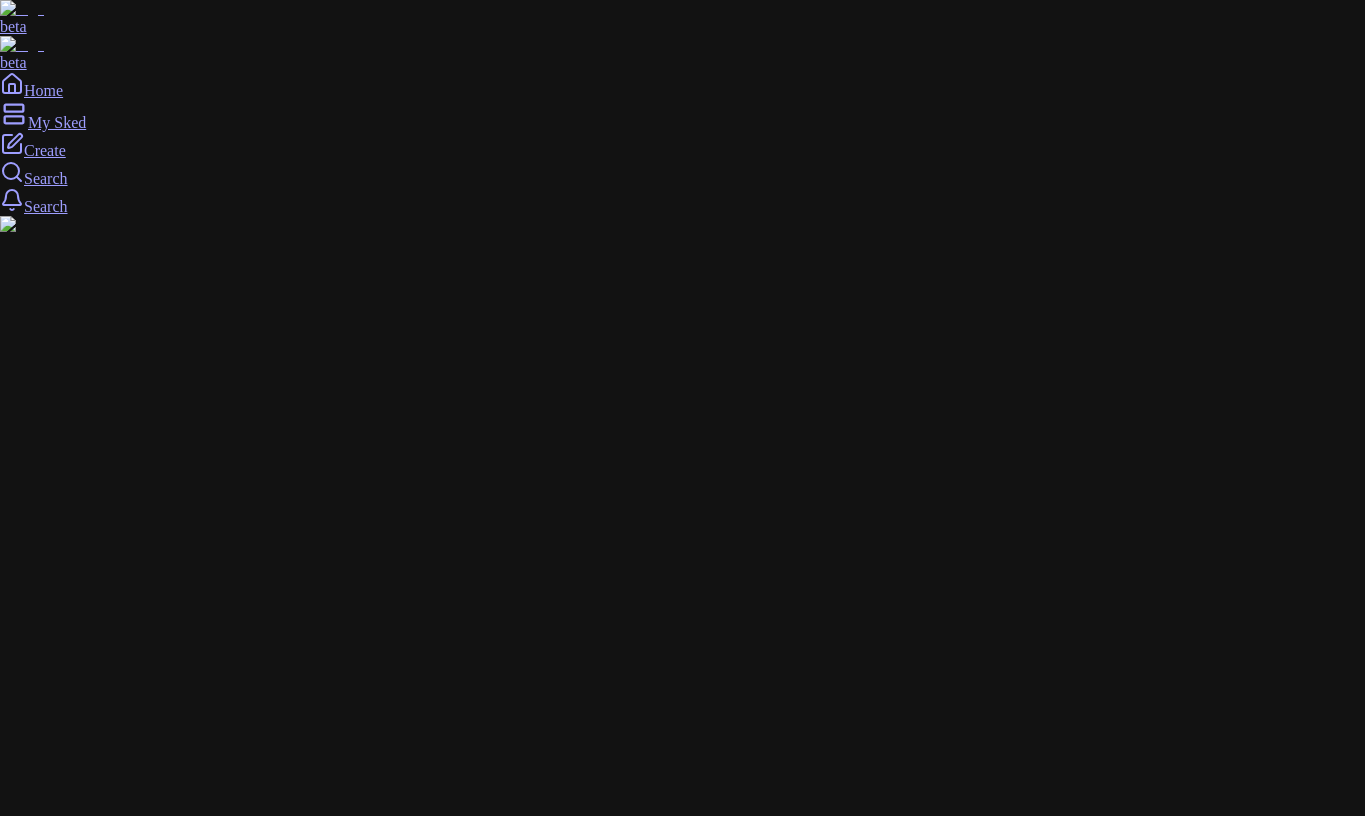 click on "[STREET_ADDRESS]" at bounding box center [143, 20731] 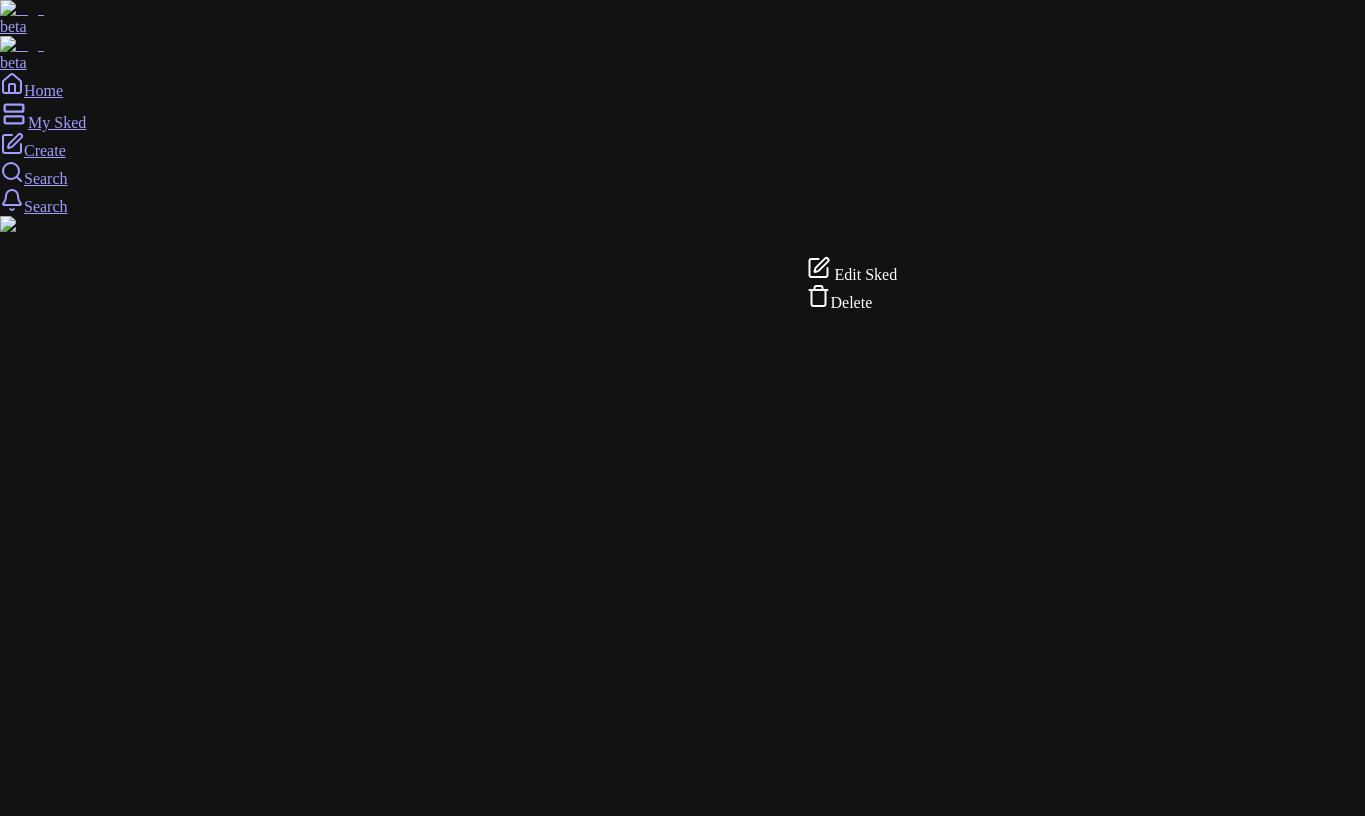 click on "beta beta Home My Sked Create Search Search Create PUBLISHED SKEDS [STREET_ADDRESS] Manage 5 Manage default image/loc added later Novitá, [GEOGRAPHIC_DATA][US_STATE] 2) default image/loc Manage manual Manhasset, [GEOGRAPHIC_DATA] Manage 55 Manage r Manage rr Manage fff [GEOGRAPHIC_DATA][US_STATE] 44 Manage Create   Edit   Sked Delete" at bounding box center (682, 9545) 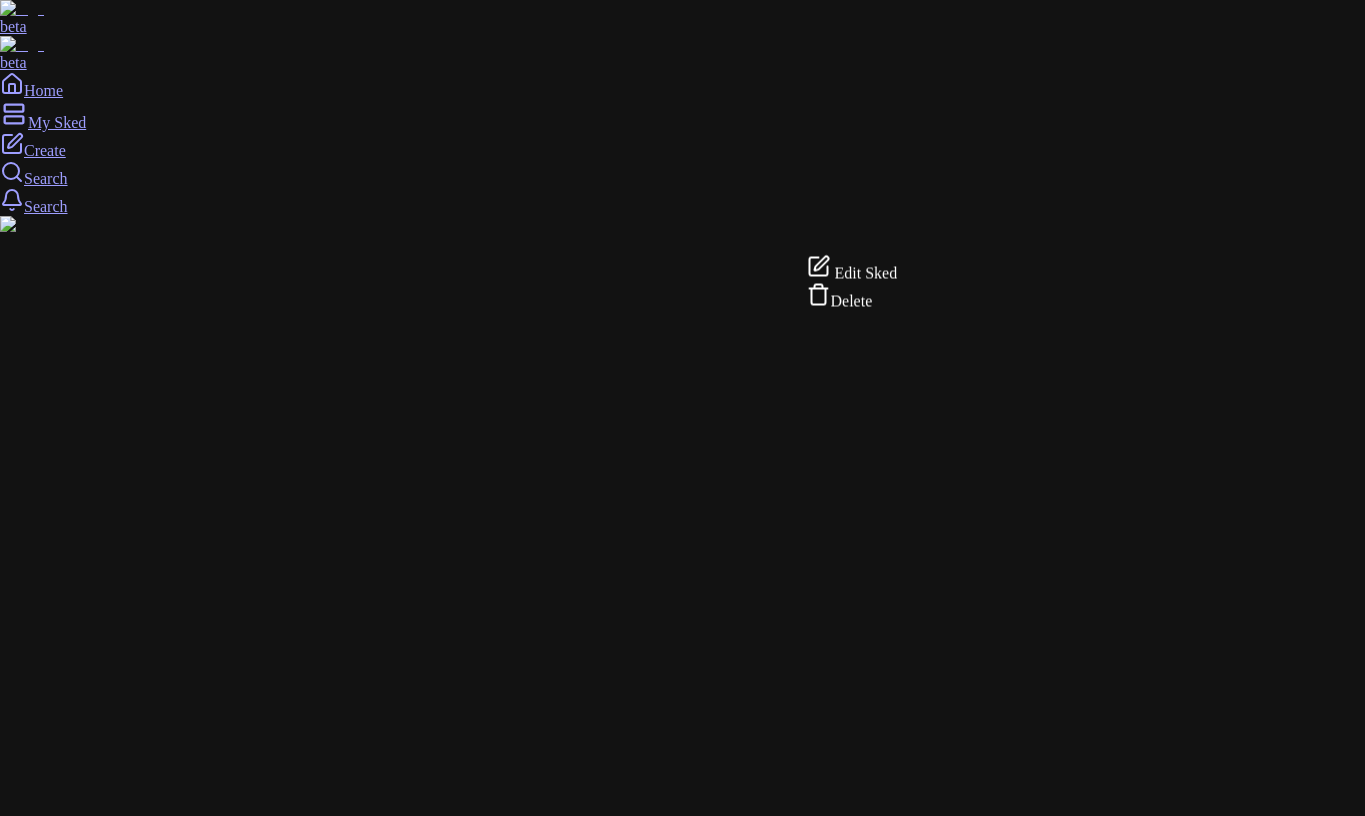 click on "beta beta Home My Sked Create Search Search Create PUBLISHED SKEDS [STREET_ADDRESS] Manage 5 Manage default image/loc added later Novitá, [GEOGRAPHIC_DATA][US_STATE] 2) default image/loc Manage manual Manhasset, [GEOGRAPHIC_DATA] Manage 55 Manage r Manage rr Manage fff [GEOGRAPHIC_DATA][US_STATE] 44 Manage Create   Edit   Sked Delete" at bounding box center (682, 9545) 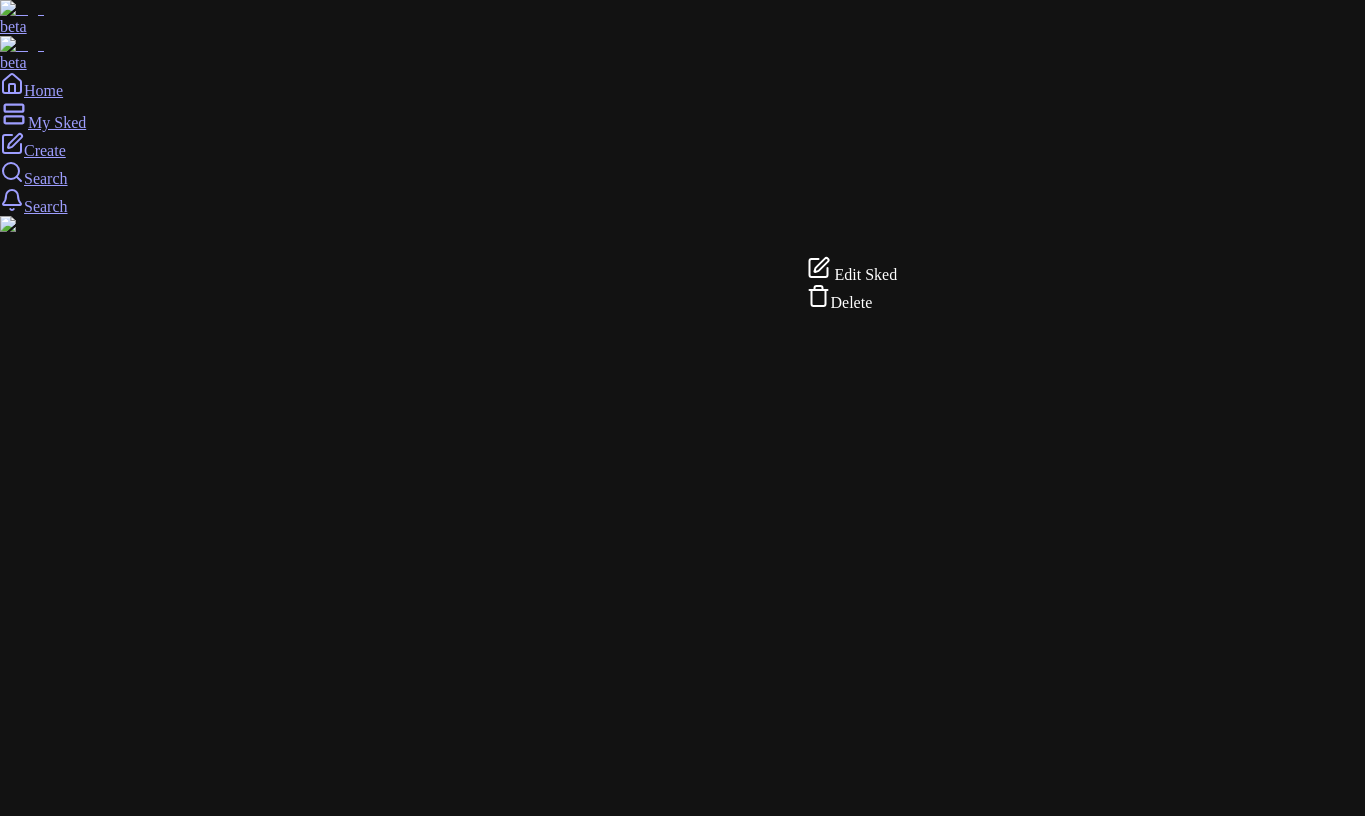 click on "beta beta Home My Sked Create Search Search Create PUBLISHED SKEDS [STREET_ADDRESS] Manage 5 Manage default image/loc added later Novitá, [GEOGRAPHIC_DATA][US_STATE] 2) default image/loc Manage manual Manhasset, [GEOGRAPHIC_DATA] Manage 55 Manage r Manage rr Manage fff [GEOGRAPHIC_DATA][US_STATE] 44 Manage Create   Edit   Sked Delete" at bounding box center [682, 9545] 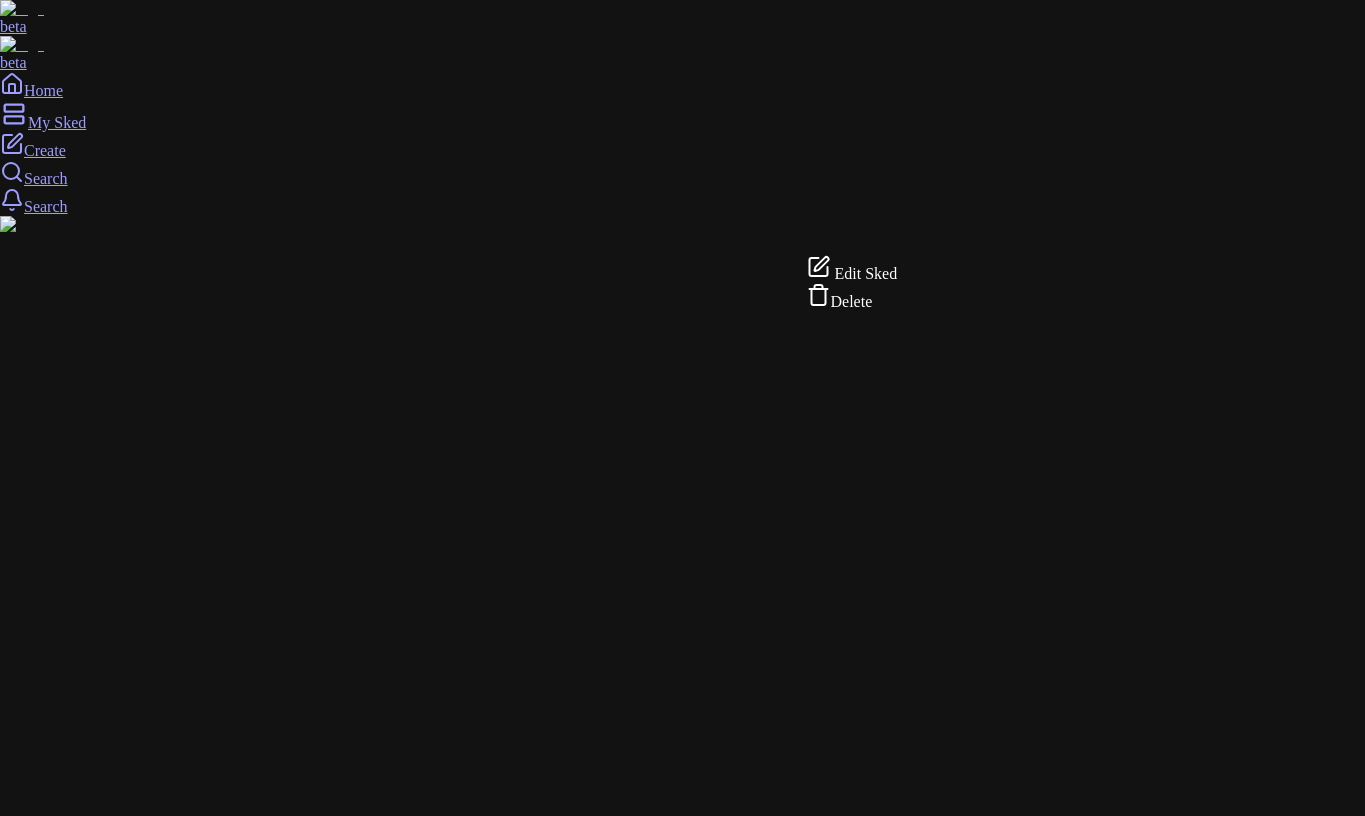 click on "Edit   Sked" at bounding box center [866, 273] 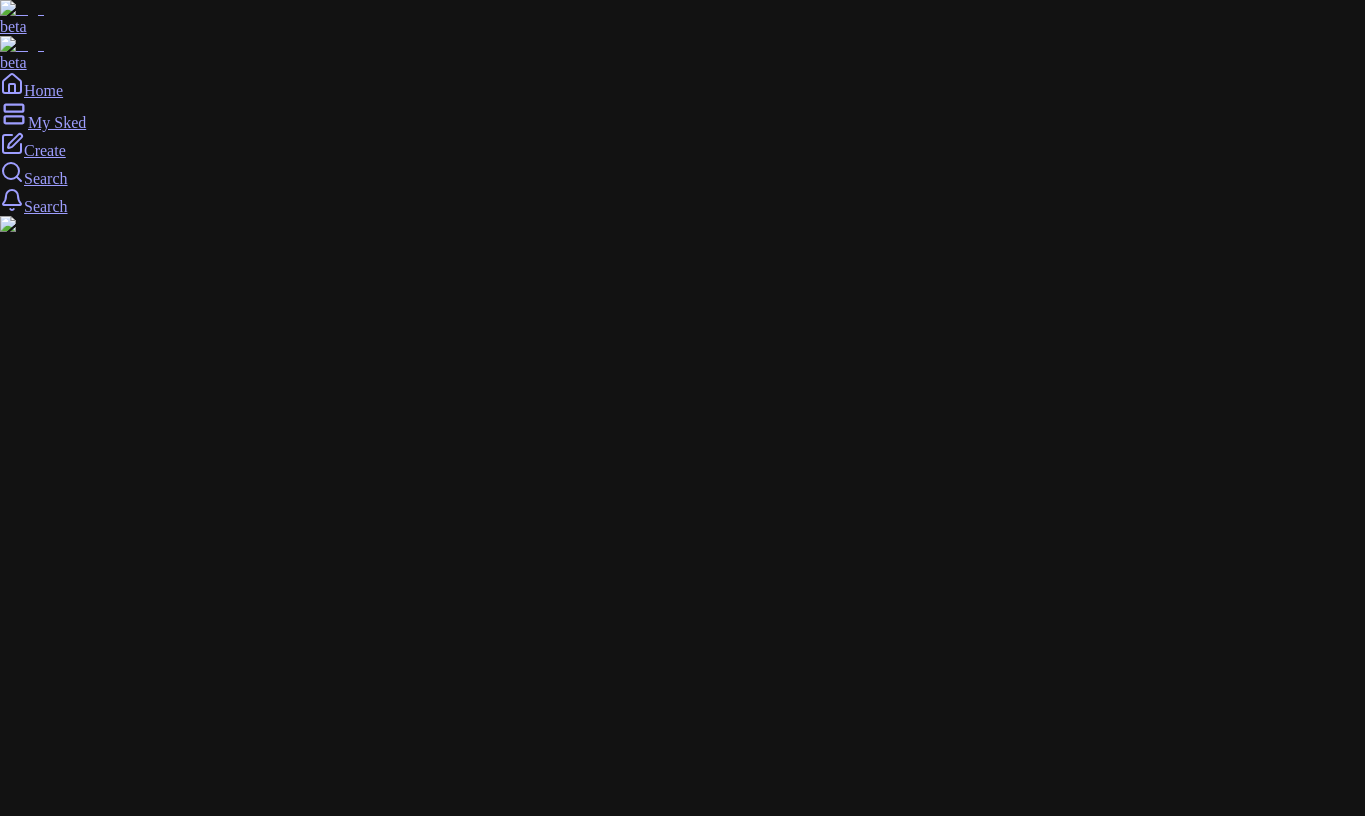 click on "[STREET_ADDRESS]" at bounding box center [143, 20731] 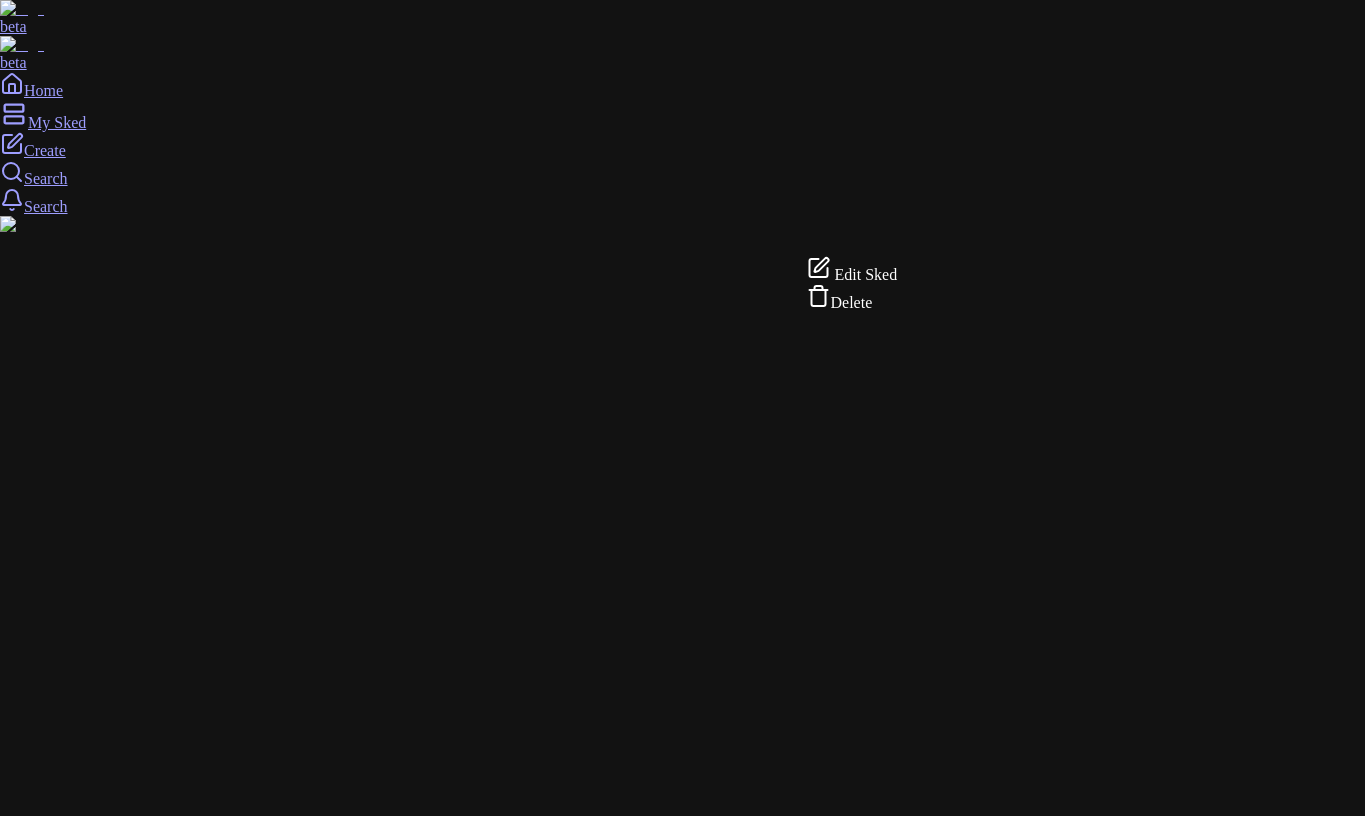 click on "beta beta Home My Sked Create Search Search Create PUBLISHED SKEDS [STREET_ADDRESS] Manage 5 Manage default image/loc added later Novitá, [GEOGRAPHIC_DATA][US_STATE] 2) default image/loc Manage manual Manhasset, [GEOGRAPHIC_DATA] Manage 55 Manage r Manage rr Manage fff [GEOGRAPHIC_DATA][US_STATE] 44 Manage Create   Edit   Sked Delete" at bounding box center [682, 9545] 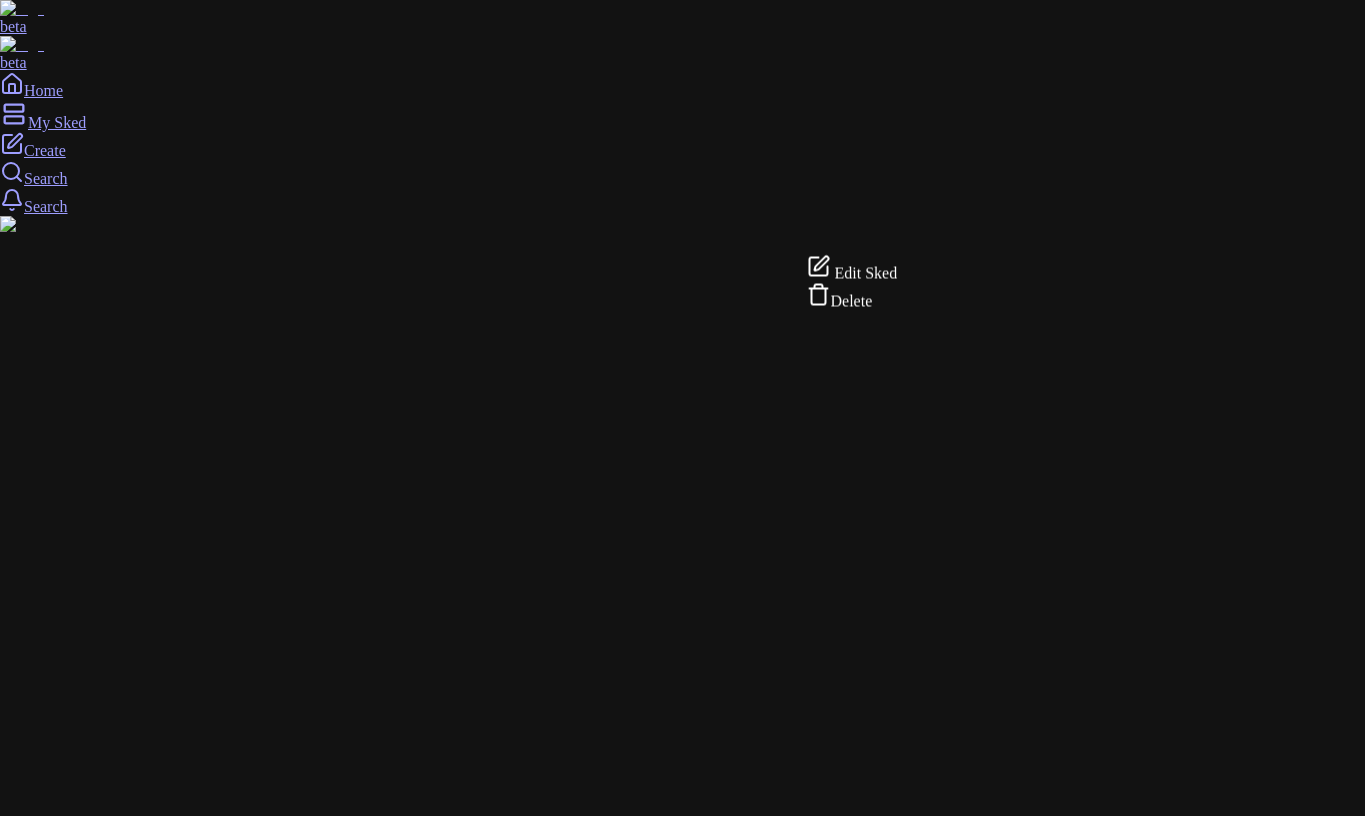 click on "Edit   Sked" at bounding box center (866, 273) 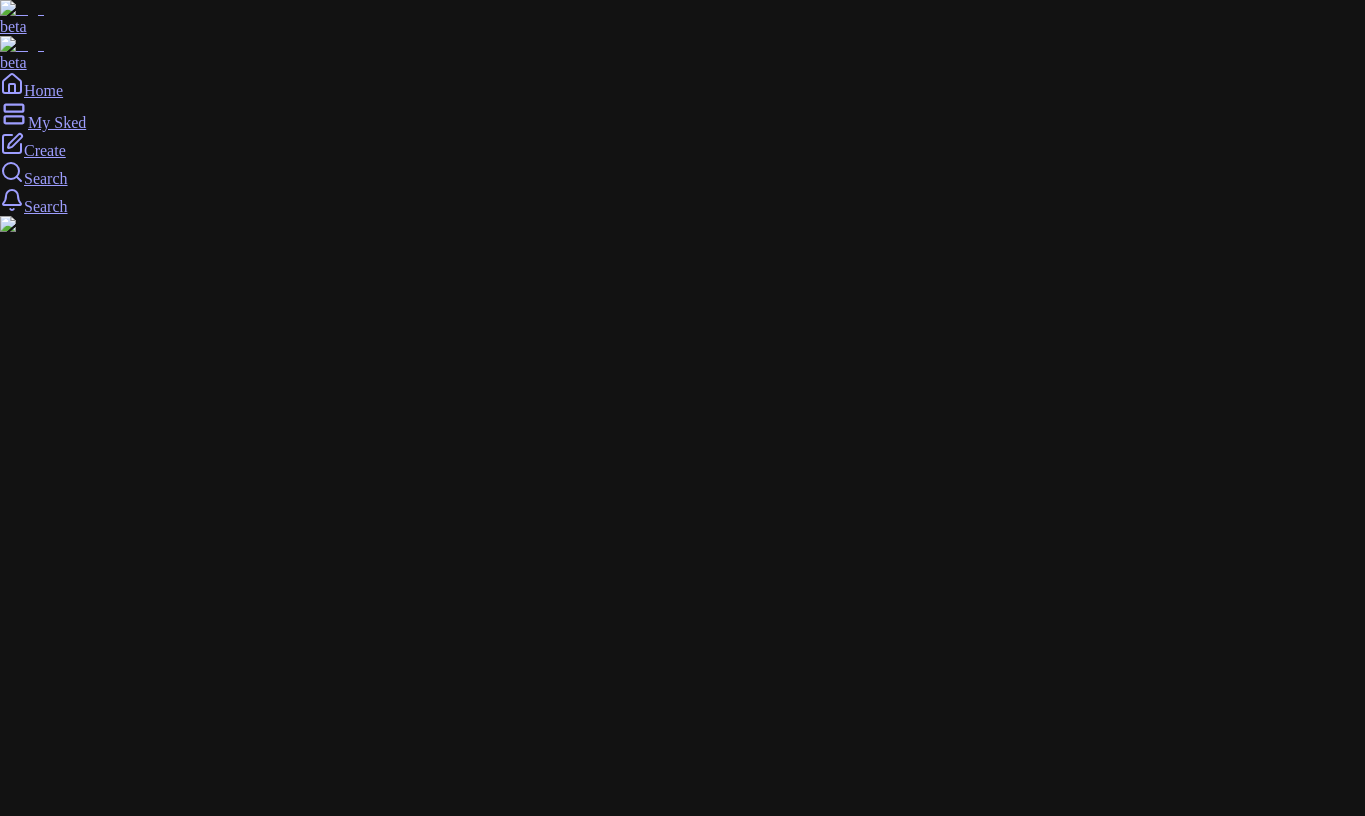 click on "**********" at bounding box center (71, 20744) 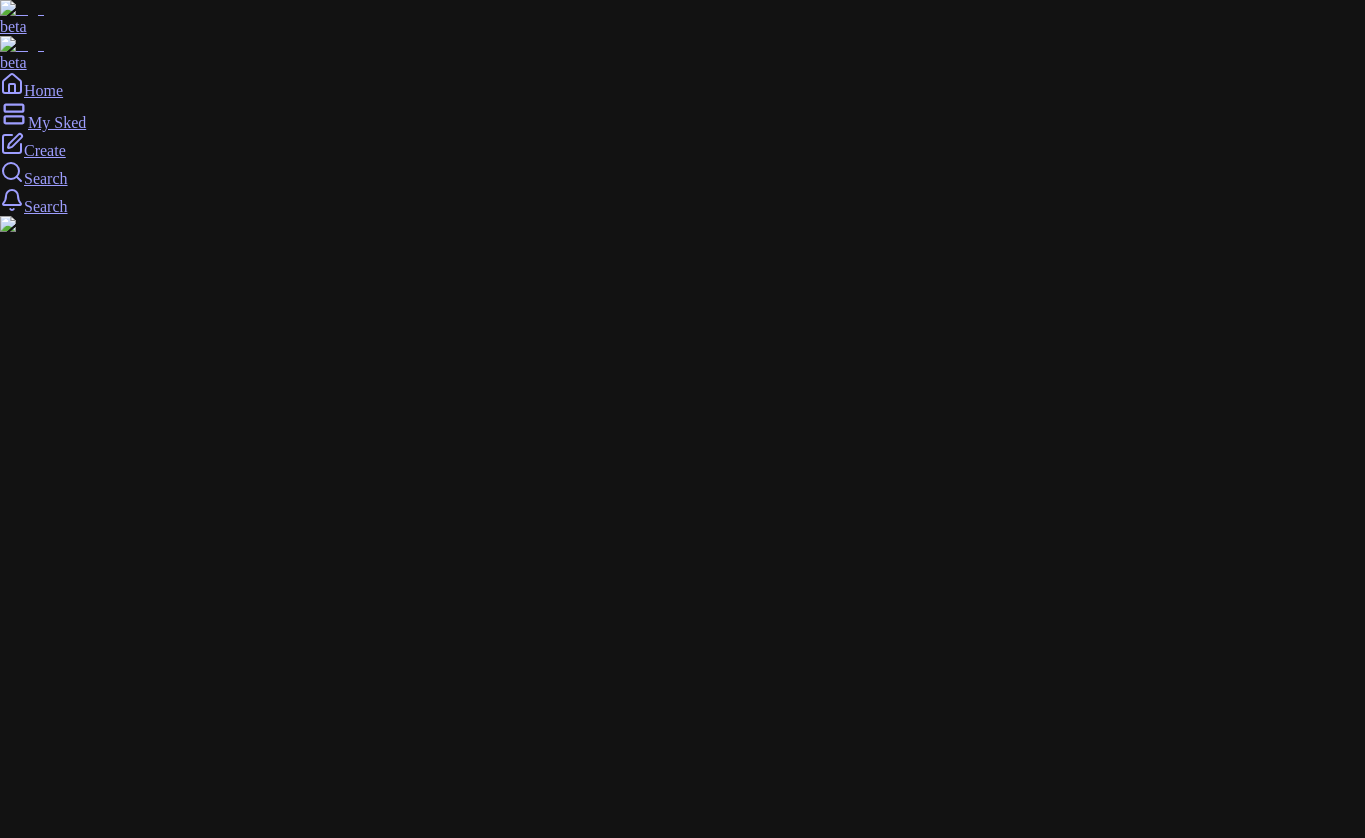 scroll, scrollTop: 2, scrollLeft: 0, axis: vertical 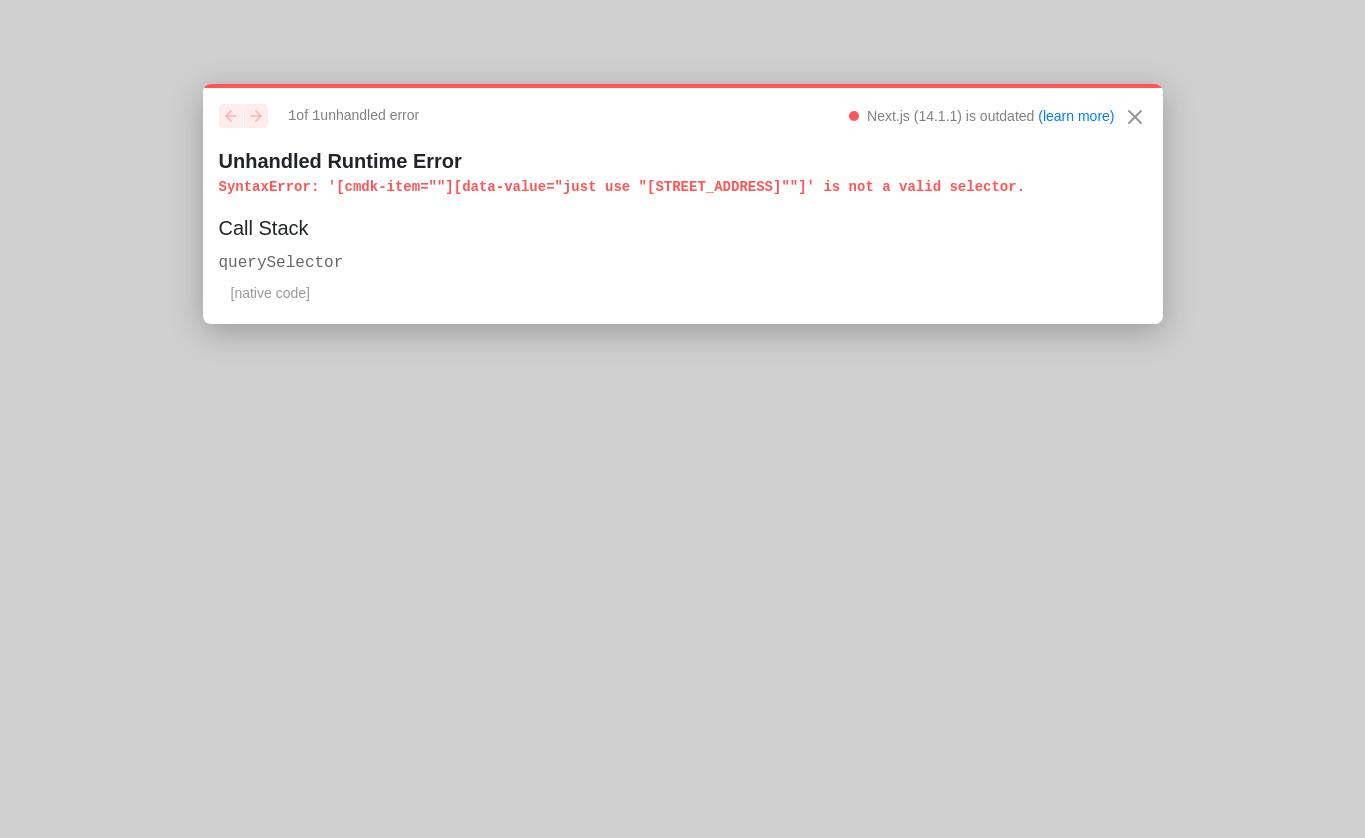 click on "SyntaxError :   '[cmdk-item=""][data-value="just use "[STREET_ADDRESS]""]' is not a valid selector." at bounding box center [683, 187] 